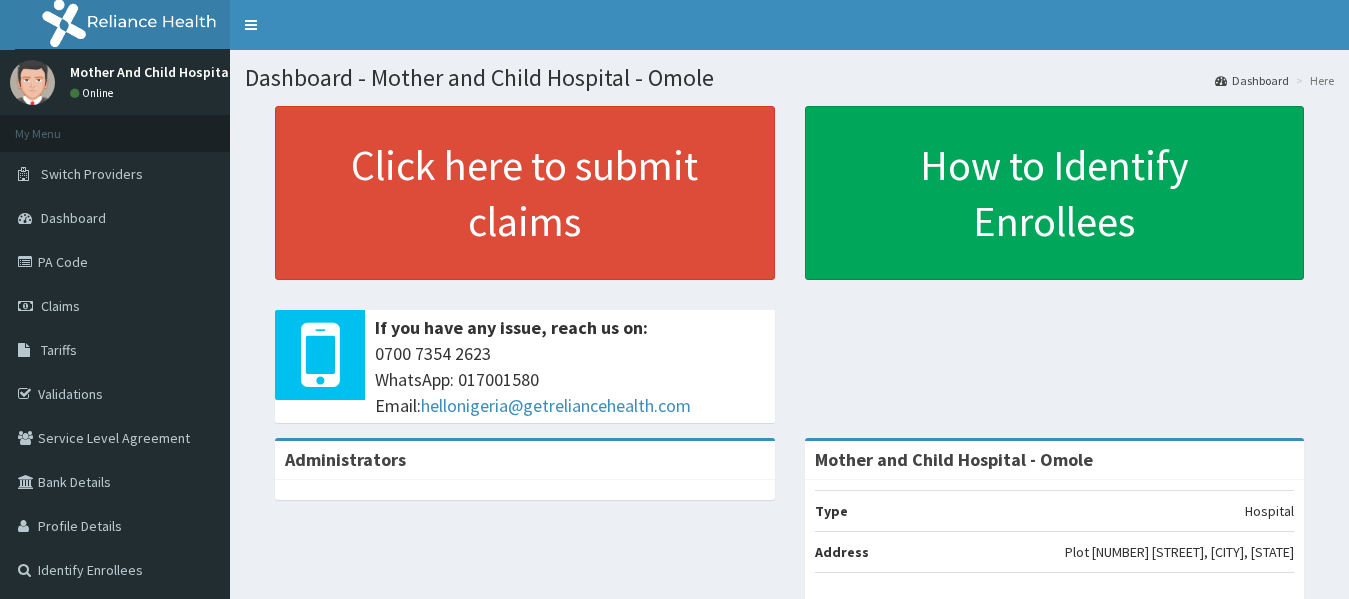 scroll, scrollTop: 0, scrollLeft: 0, axis: both 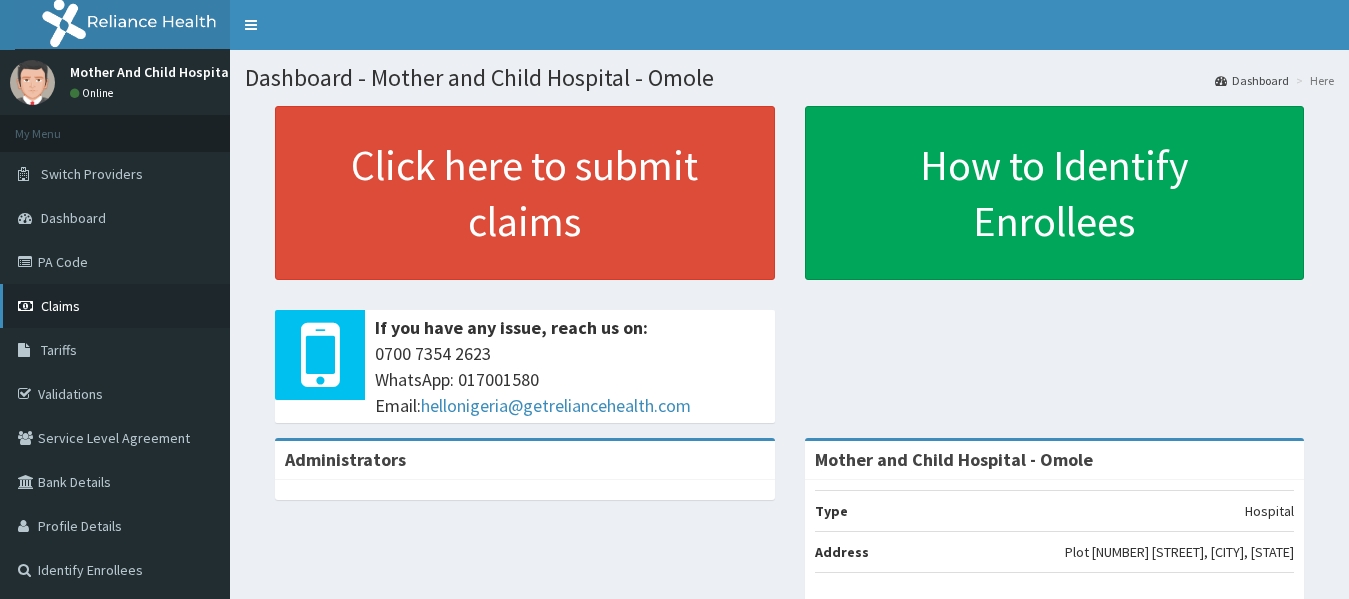 click on "Claims" at bounding box center [60, 306] 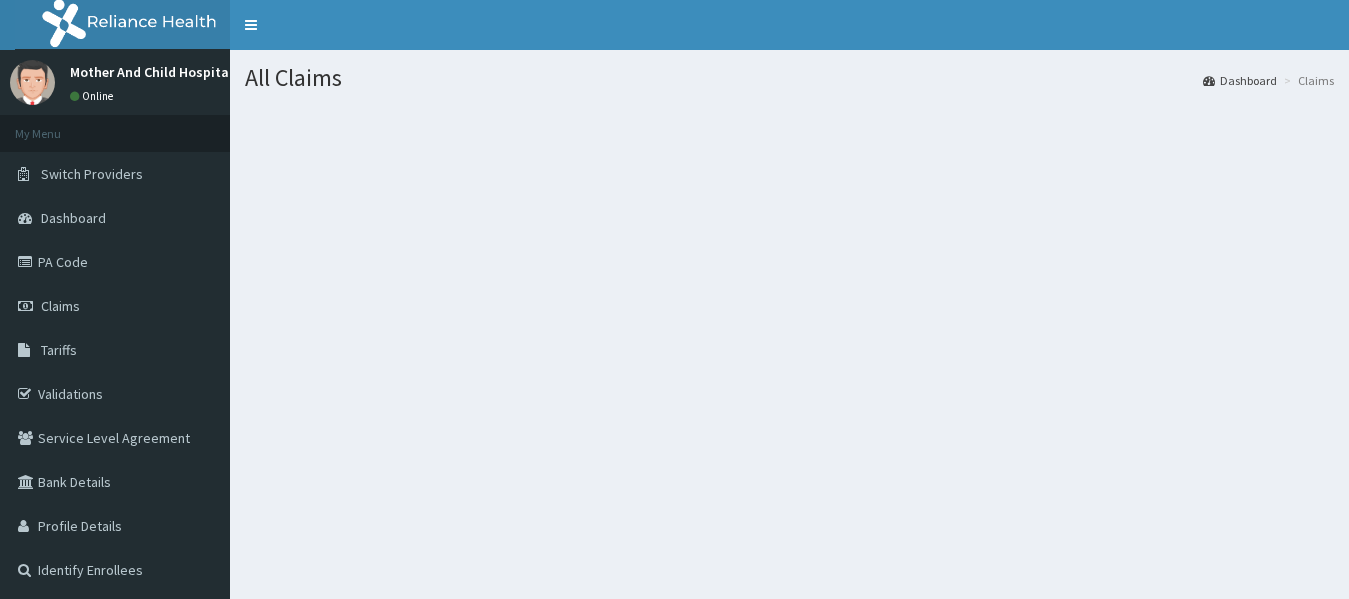 scroll, scrollTop: 0, scrollLeft: 0, axis: both 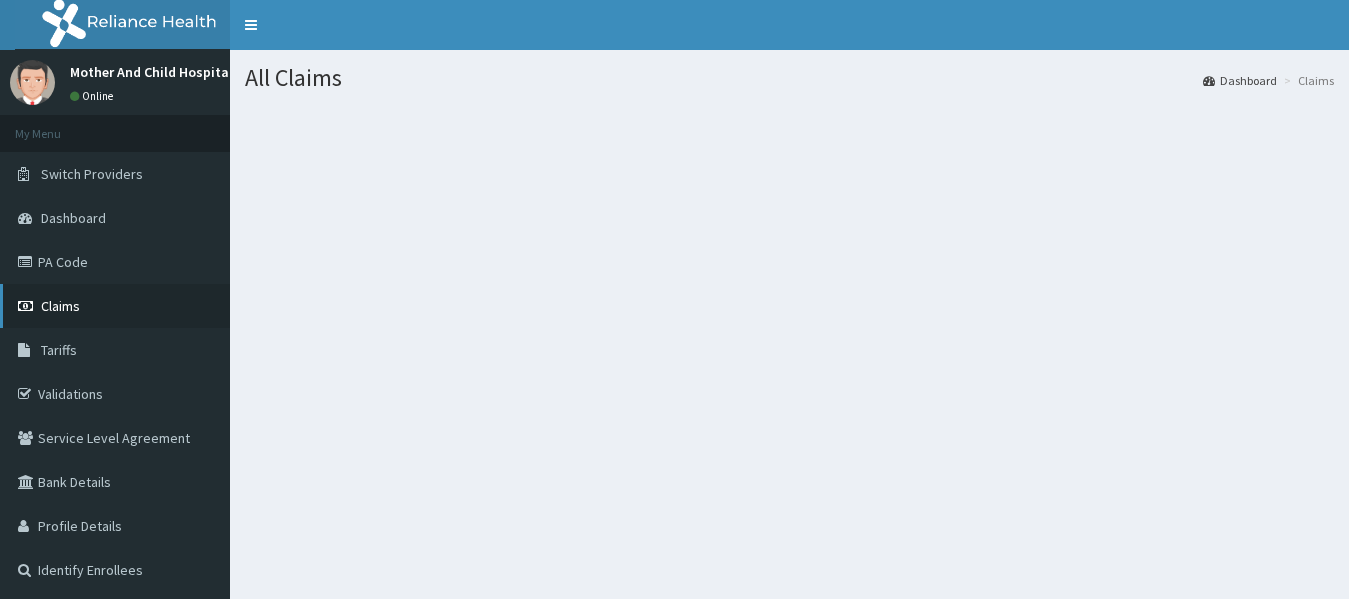 click on "Claims" at bounding box center (60, 306) 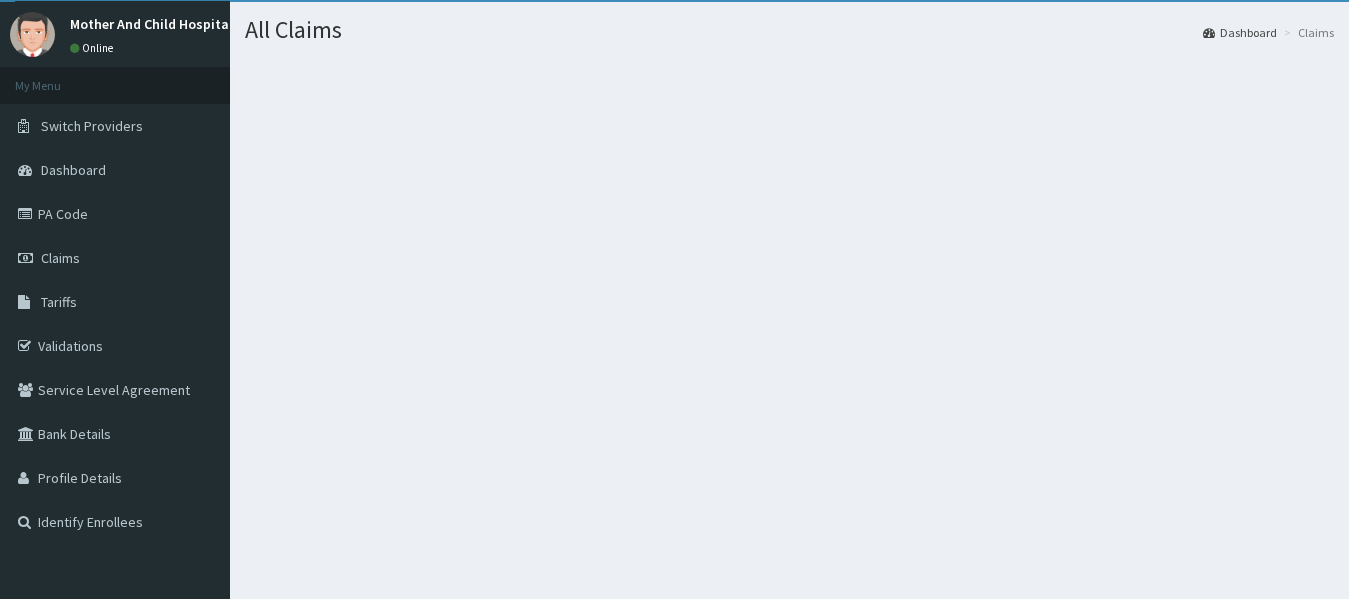 scroll, scrollTop: 0, scrollLeft: 0, axis: both 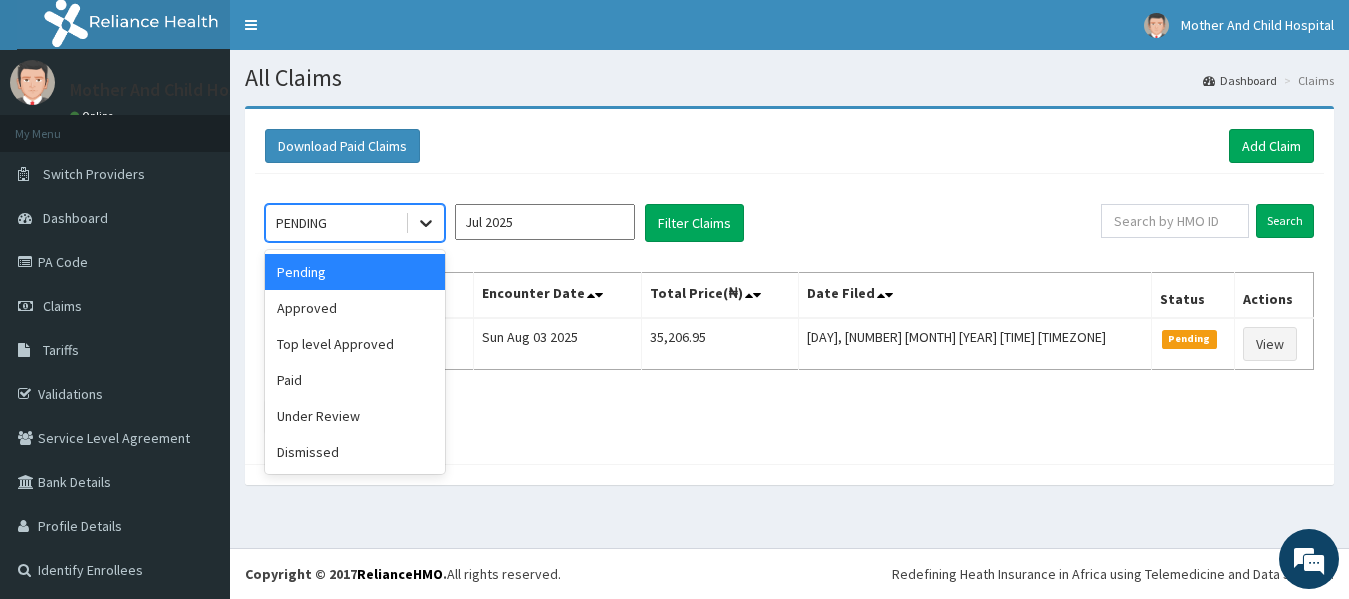 click 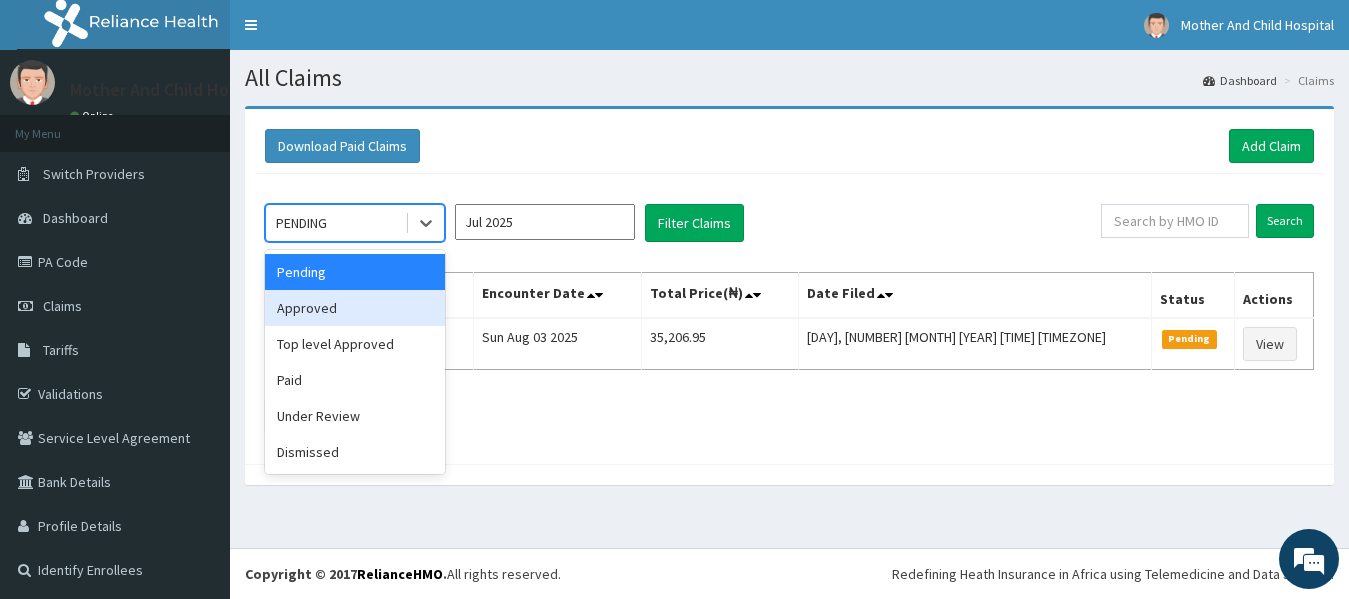 click on "Approved" at bounding box center [355, 308] 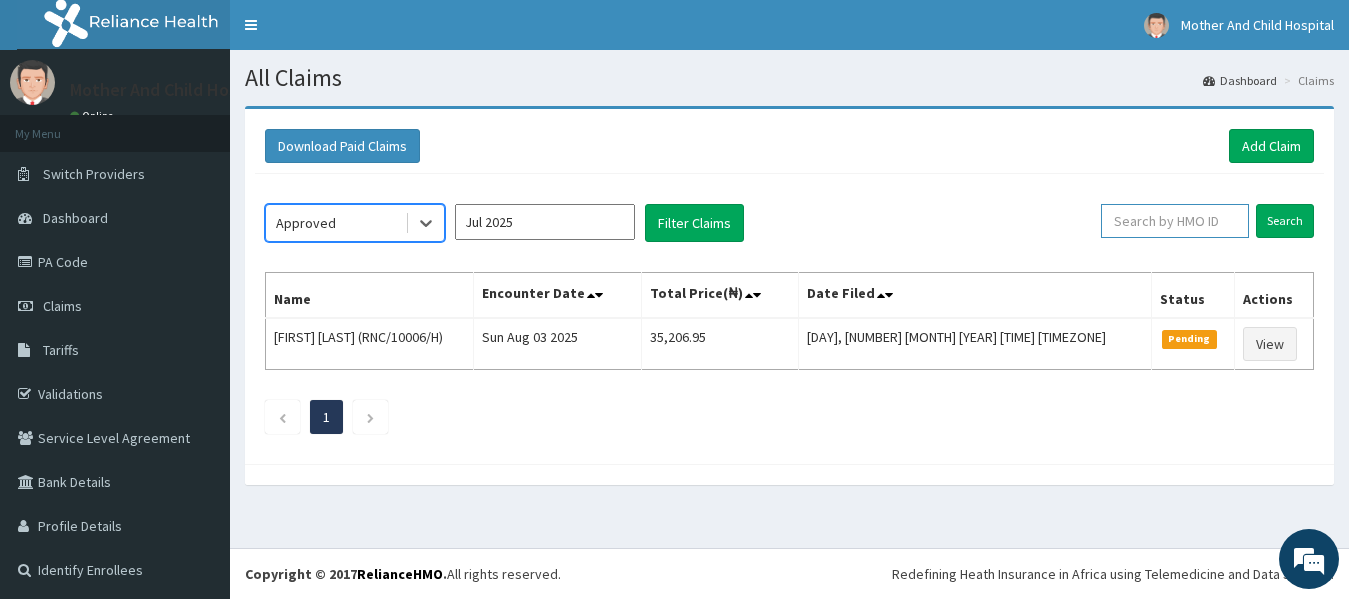 click at bounding box center (1175, 221) 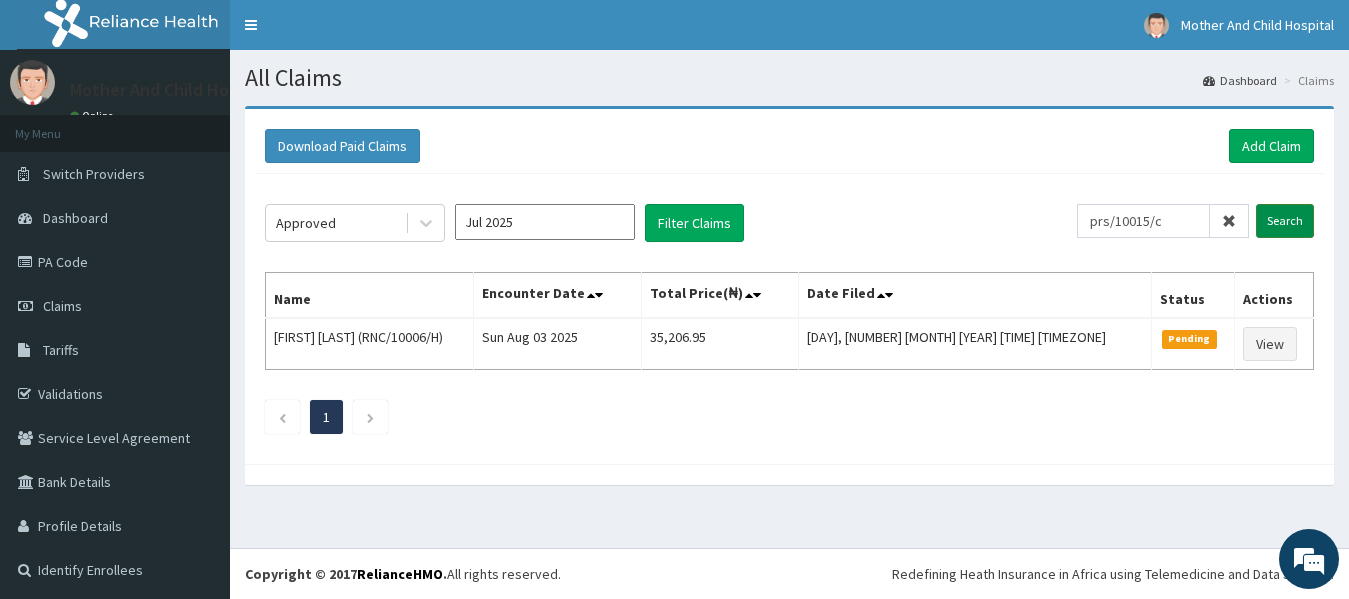 click on "Search" at bounding box center [1285, 221] 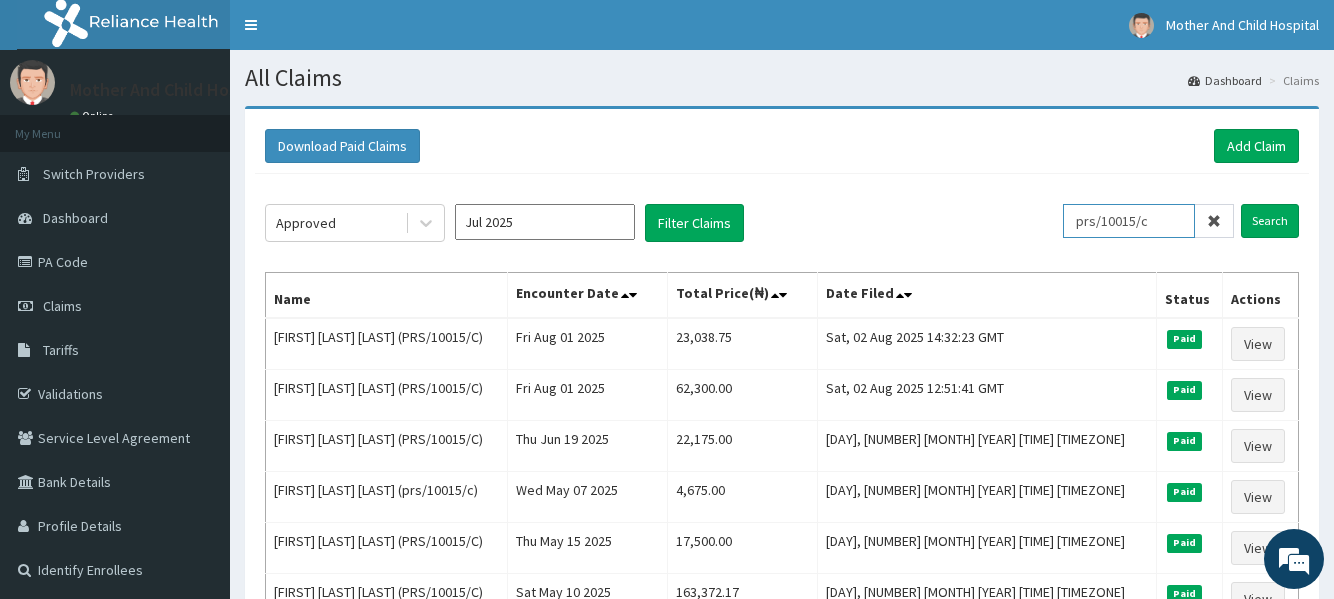 drag, startPoint x: 1173, startPoint y: 224, endPoint x: 1139, endPoint y: 223, distance: 34.0147 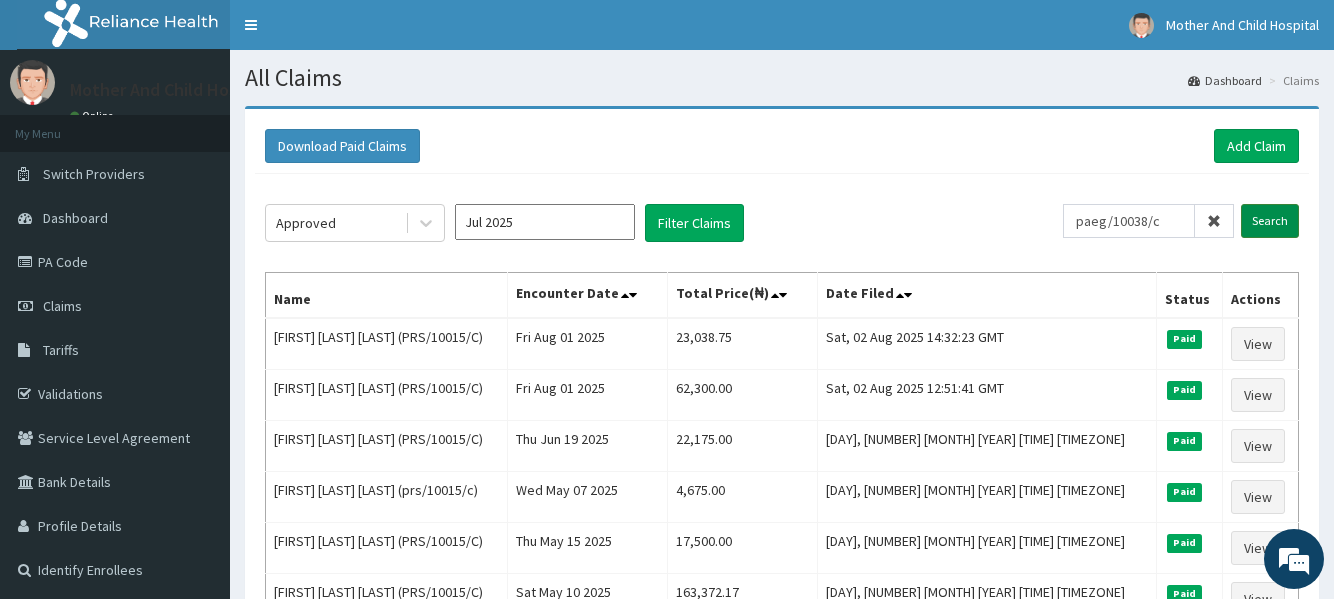 click on "Search" at bounding box center [1270, 221] 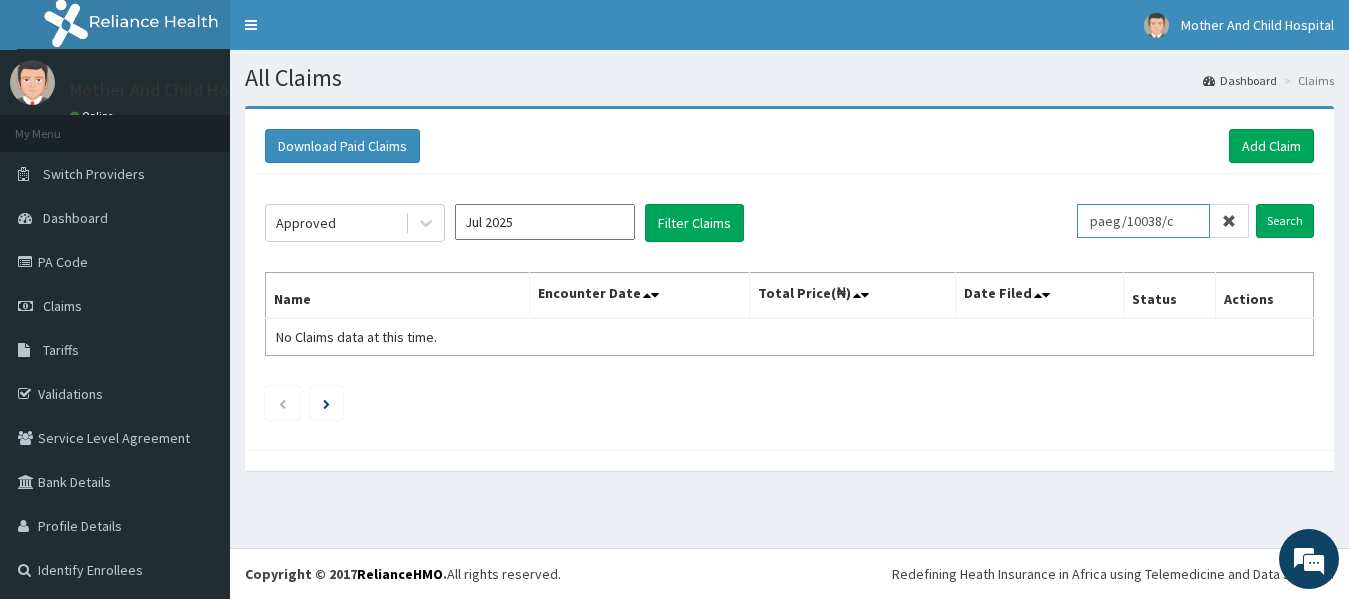 click on "paeg/10038/c" at bounding box center (1143, 221) 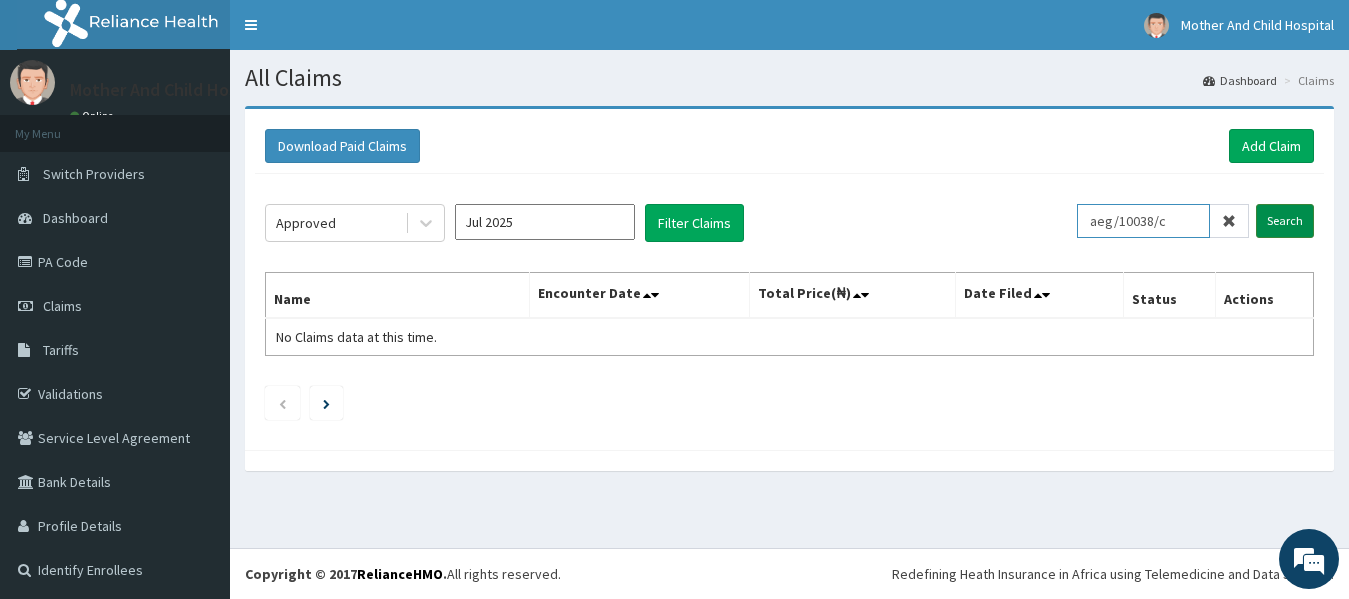 type on "aeg/10038/c" 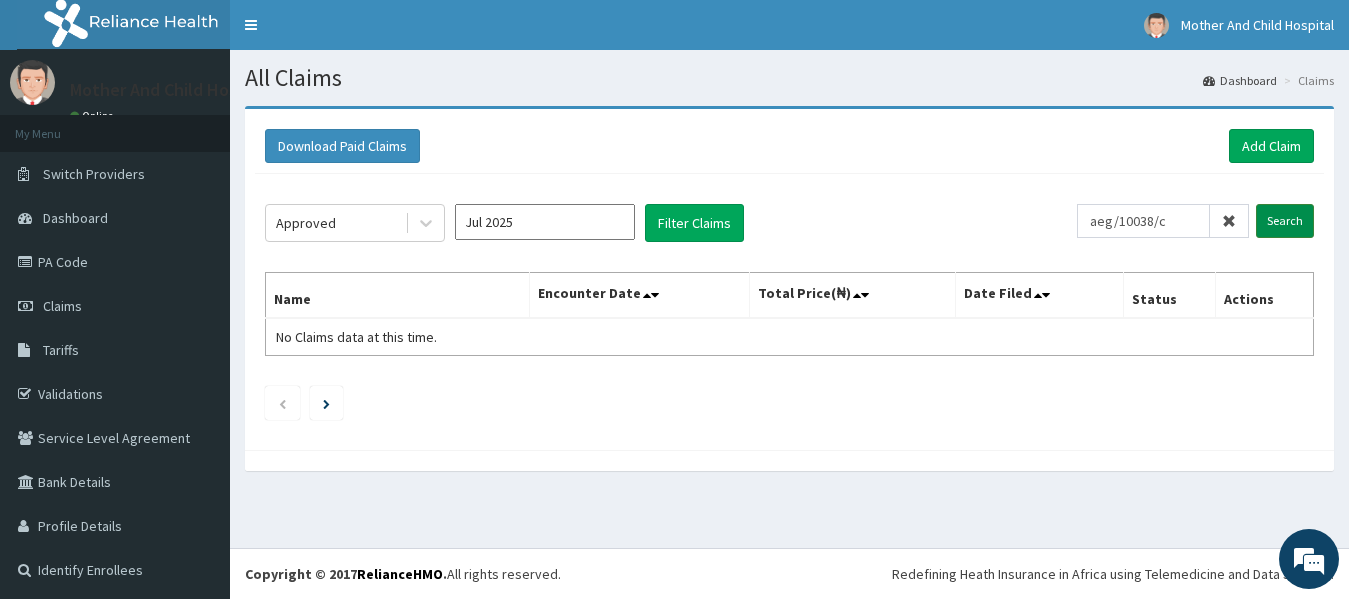 click on "Search" at bounding box center [1285, 221] 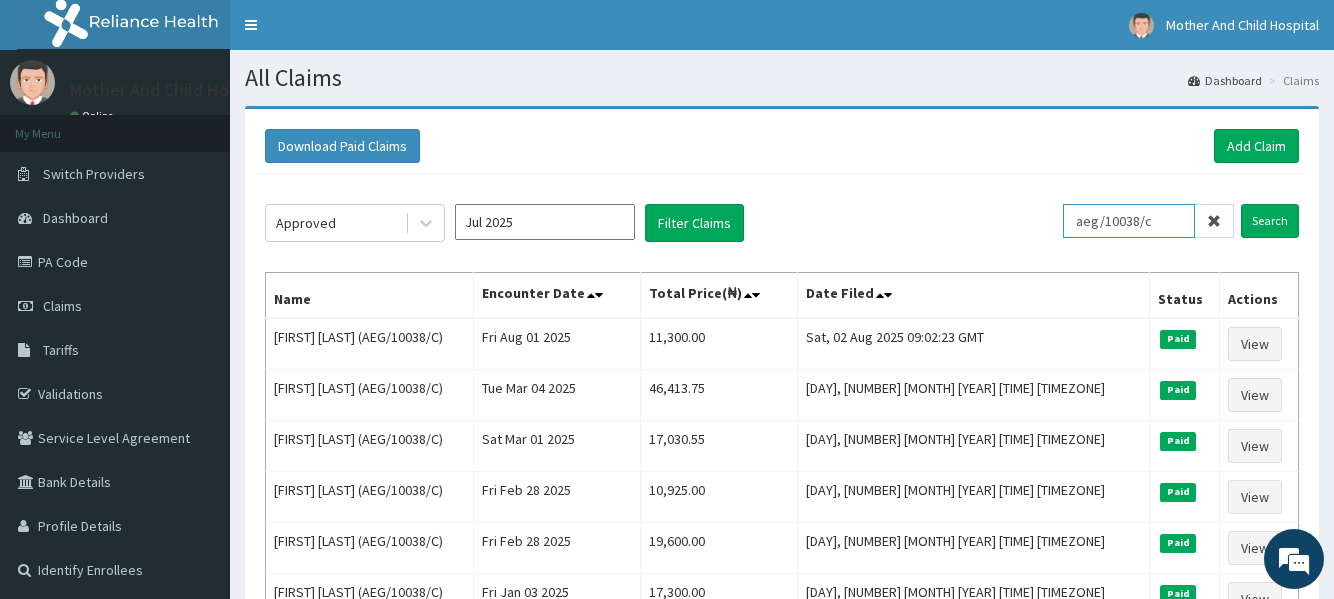 drag, startPoint x: 1173, startPoint y: 222, endPoint x: 1092, endPoint y: 224, distance: 81.02469 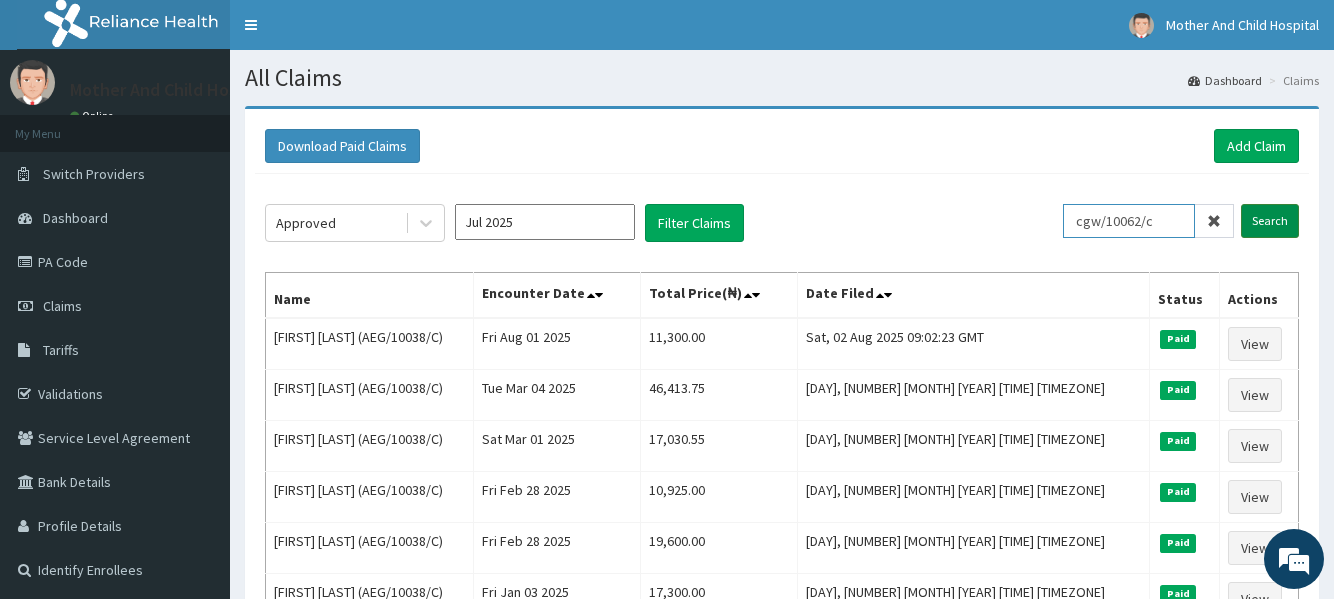 type on "cgw/10062/c" 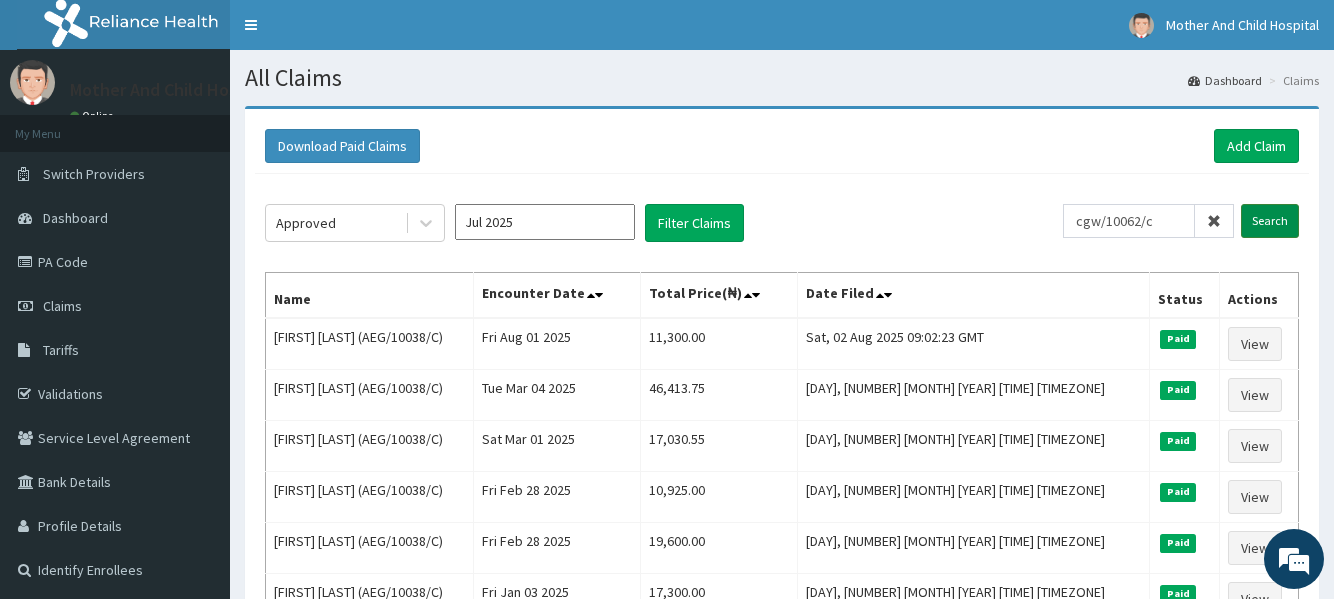 click on "Search" at bounding box center (1270, 221) 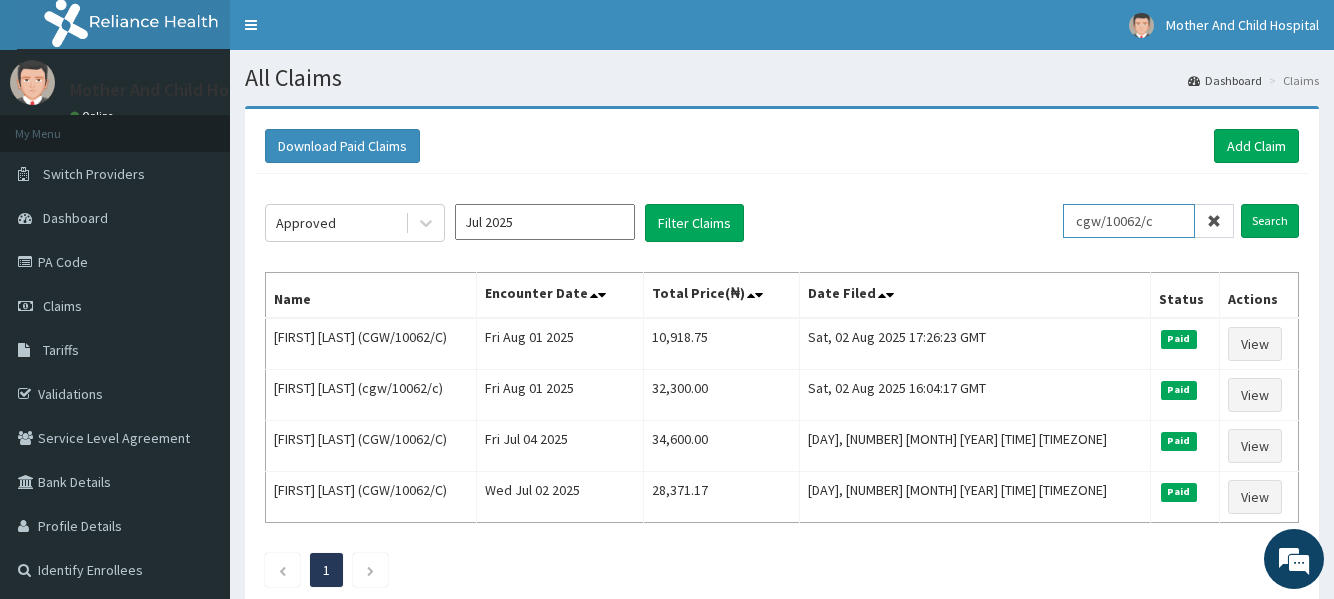 drag, startPoint x: 1175, startPoint y: 219, endPoint x: 1058, endPoint y: 228, distance: 117.34564 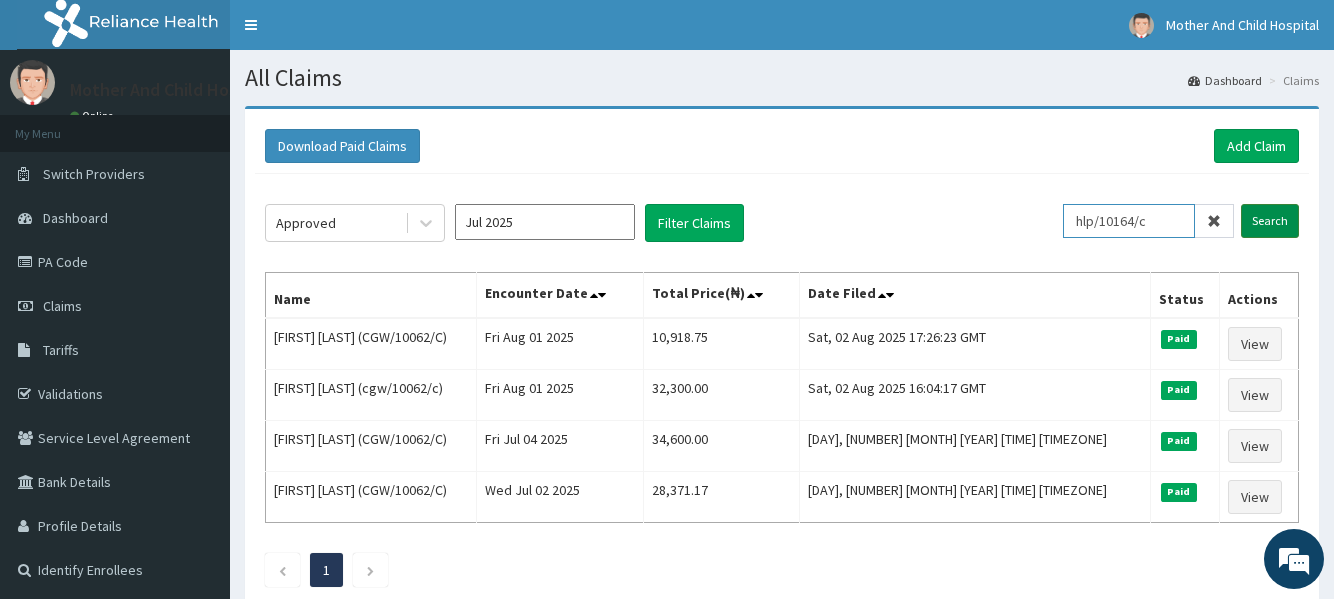 type on "hlp/10164/c" 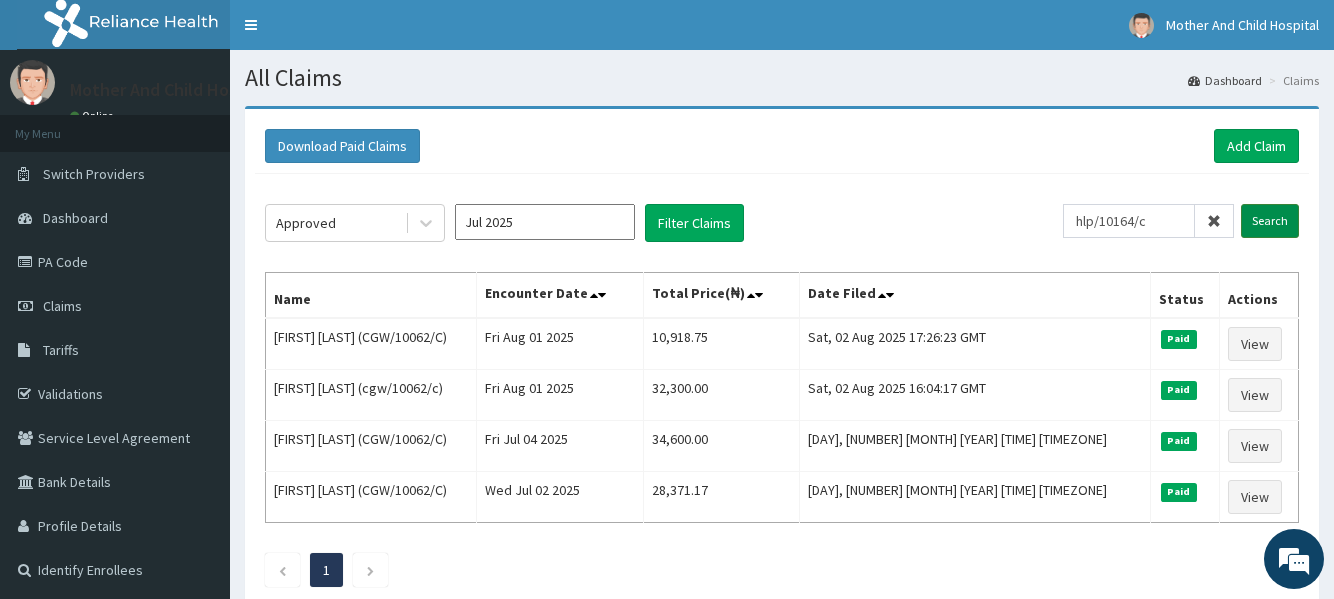 click on "Search" at bounding box center (1270, 221) 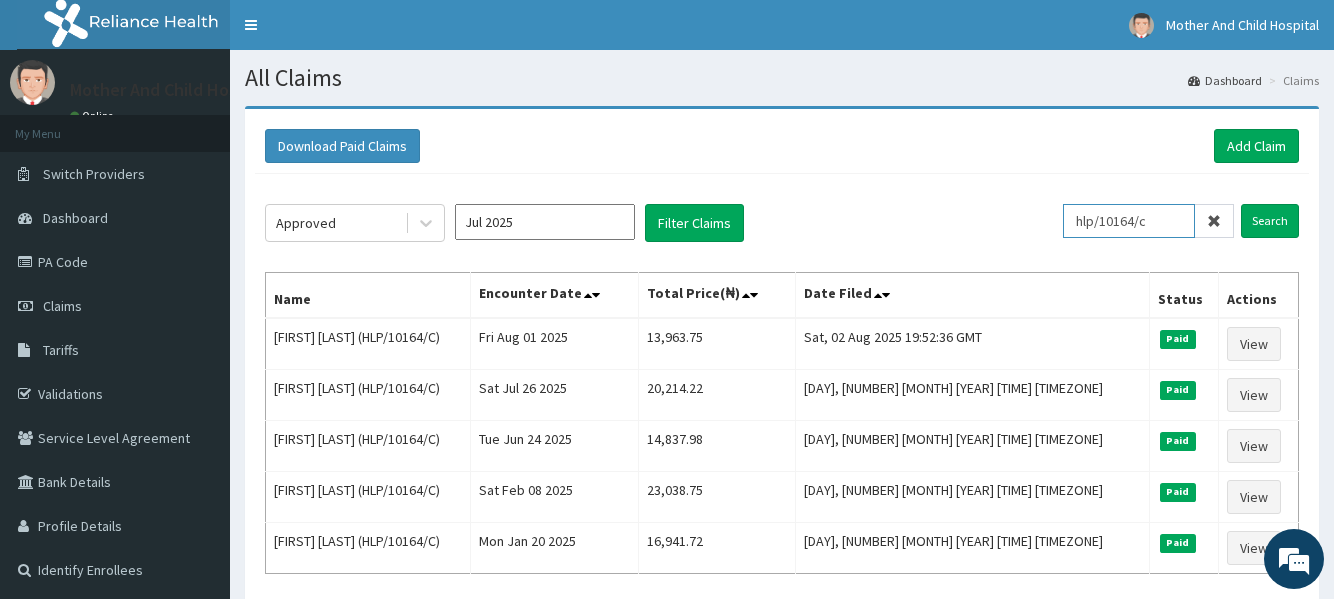 drag, startPoint x: 1164, startPoint y: 223, endPoint x: 1055, endPoint y: 217, distance: 109.165016 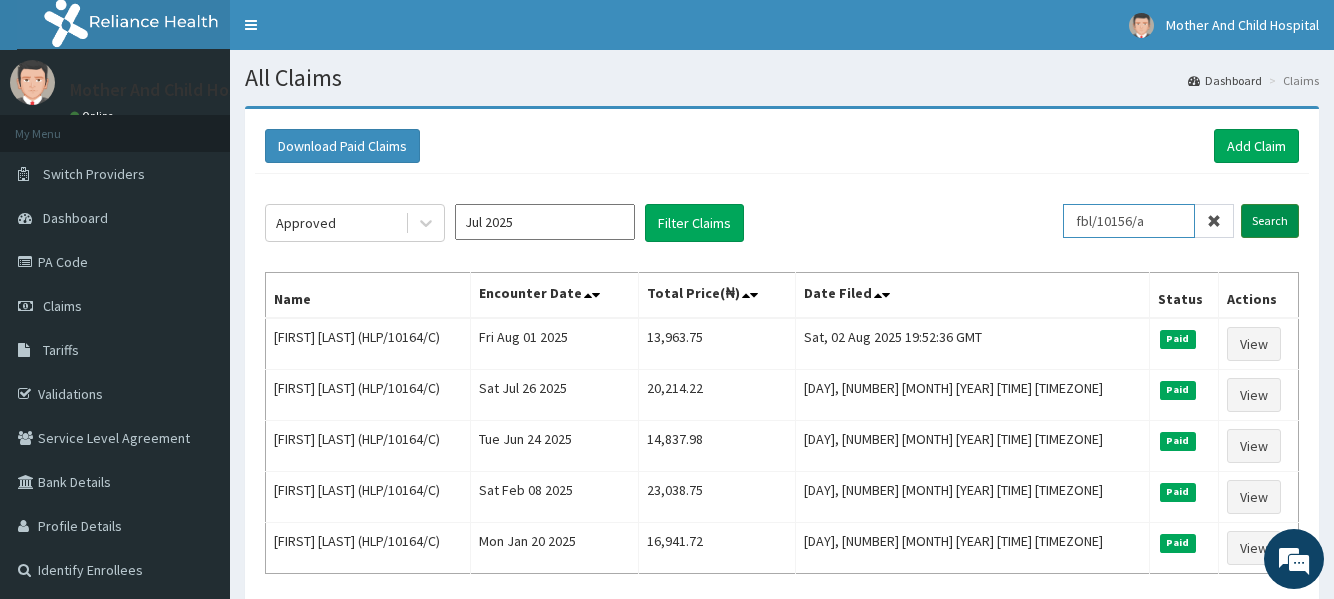 type on "fbl/10156/a" 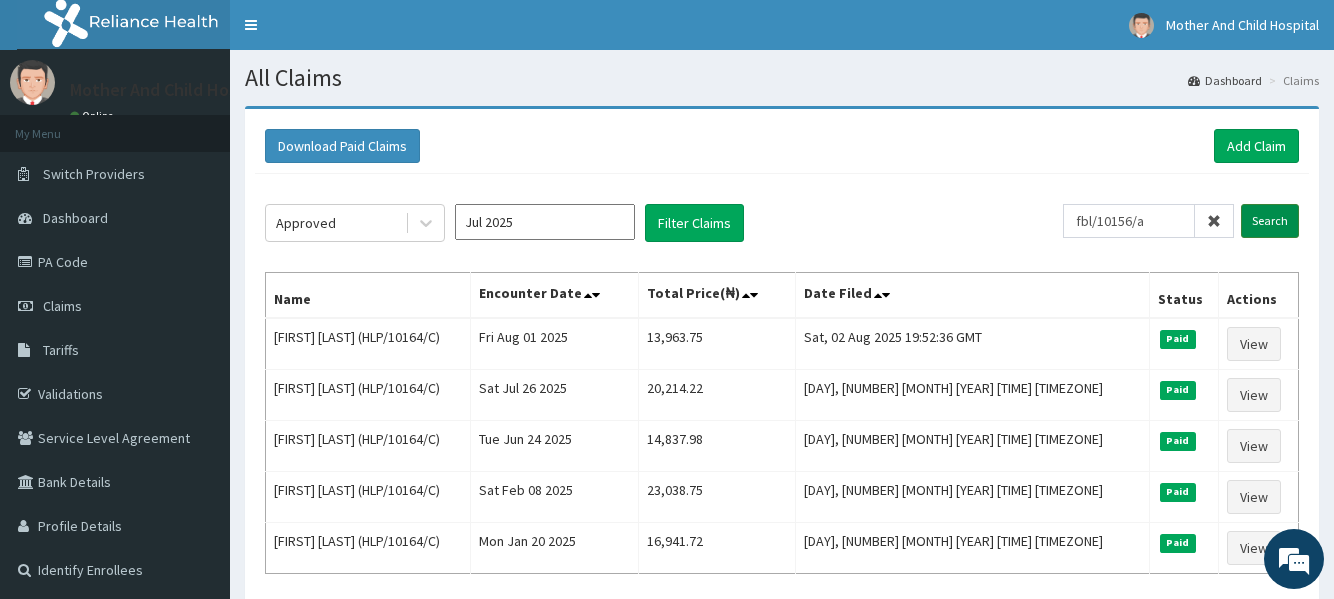 click on "Search" at bounding box center [1270, 221] 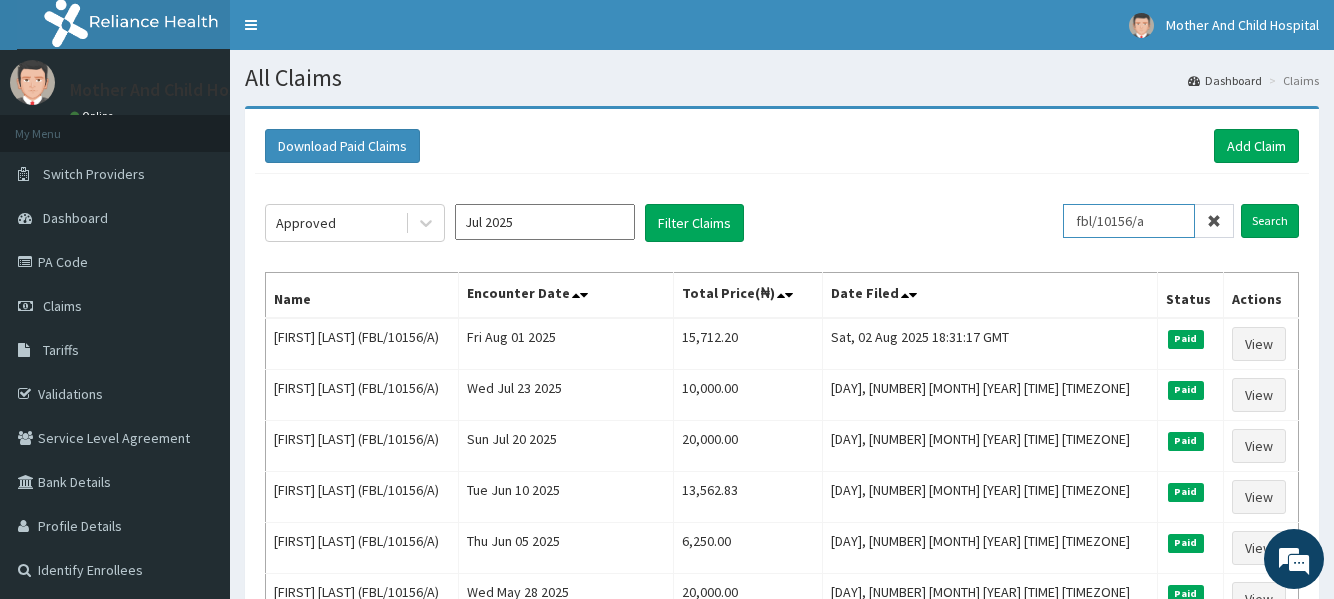 drag, startPoint x: 1165, startPoint y: 219, endPoint x: 1076, endPoint y: 221, distance: 89.02247 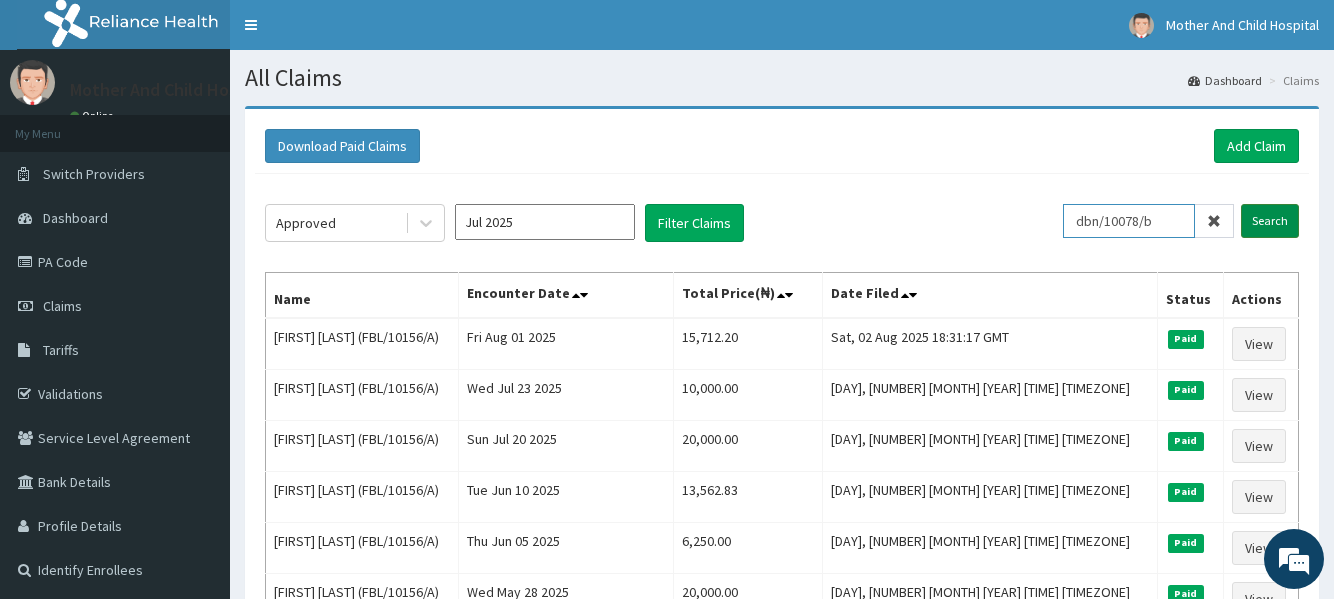 type on "dbn/10078/b" 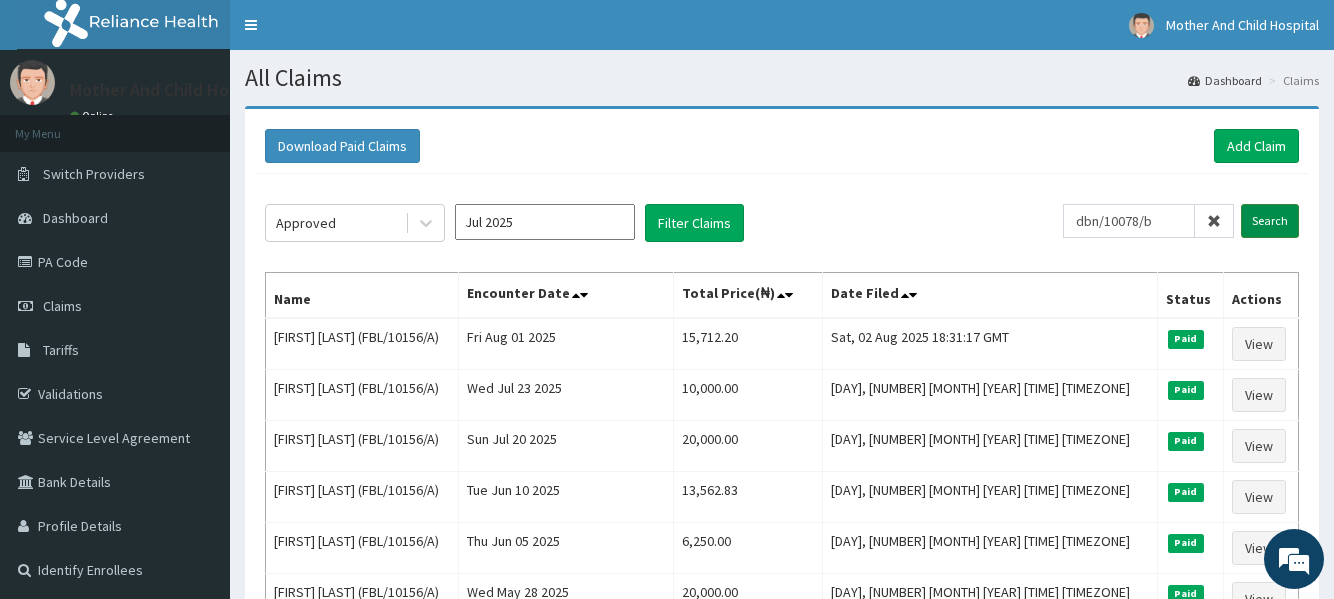 click on "Search" at bounding box center (1270, 221) 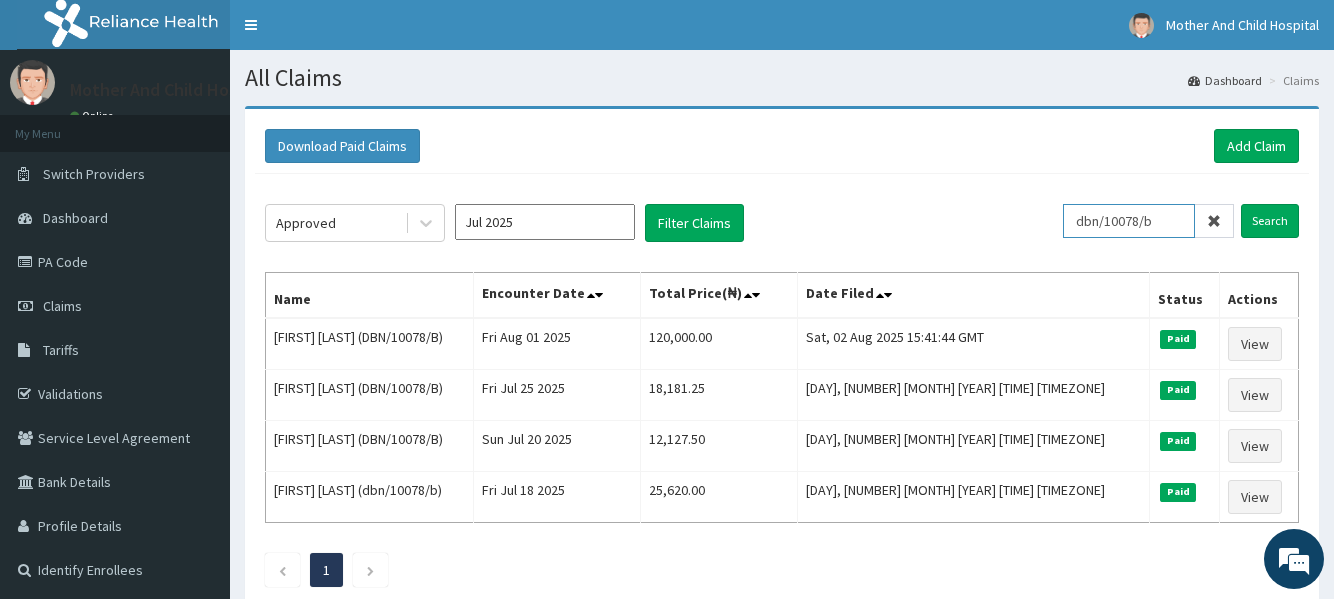 drag, startPoint x: 1184, startPoint y: 224, endPoint x: 1080, endPoint y: 231, distance: 104.23531 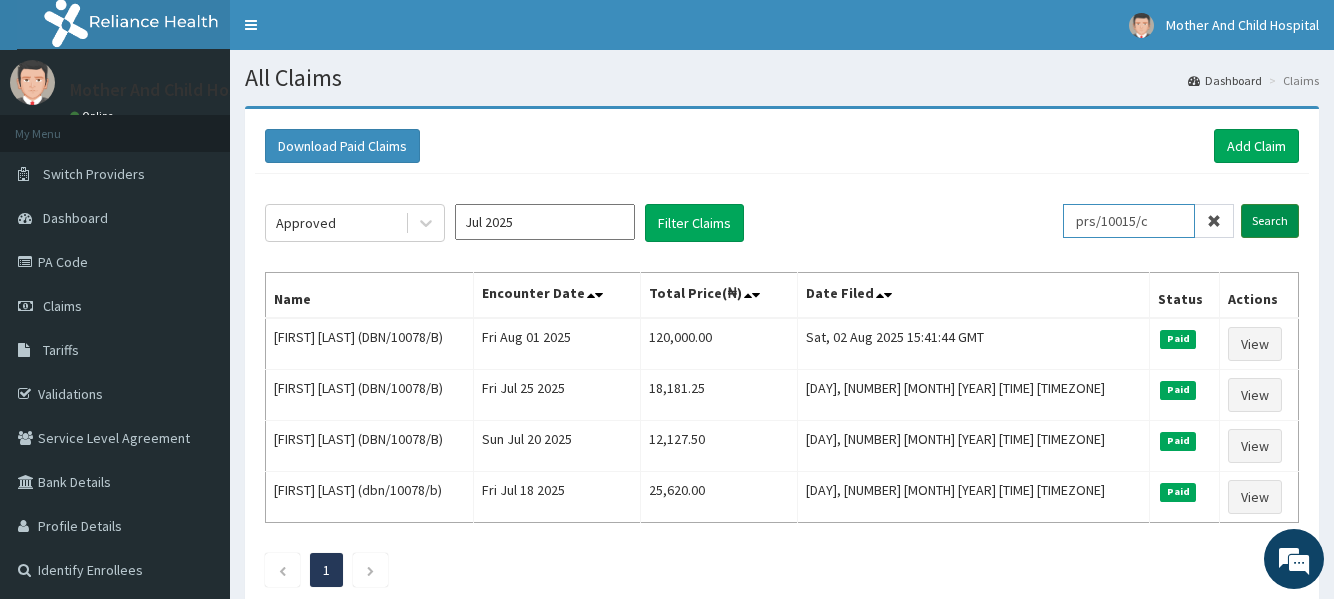 type on "prs/10015/c" 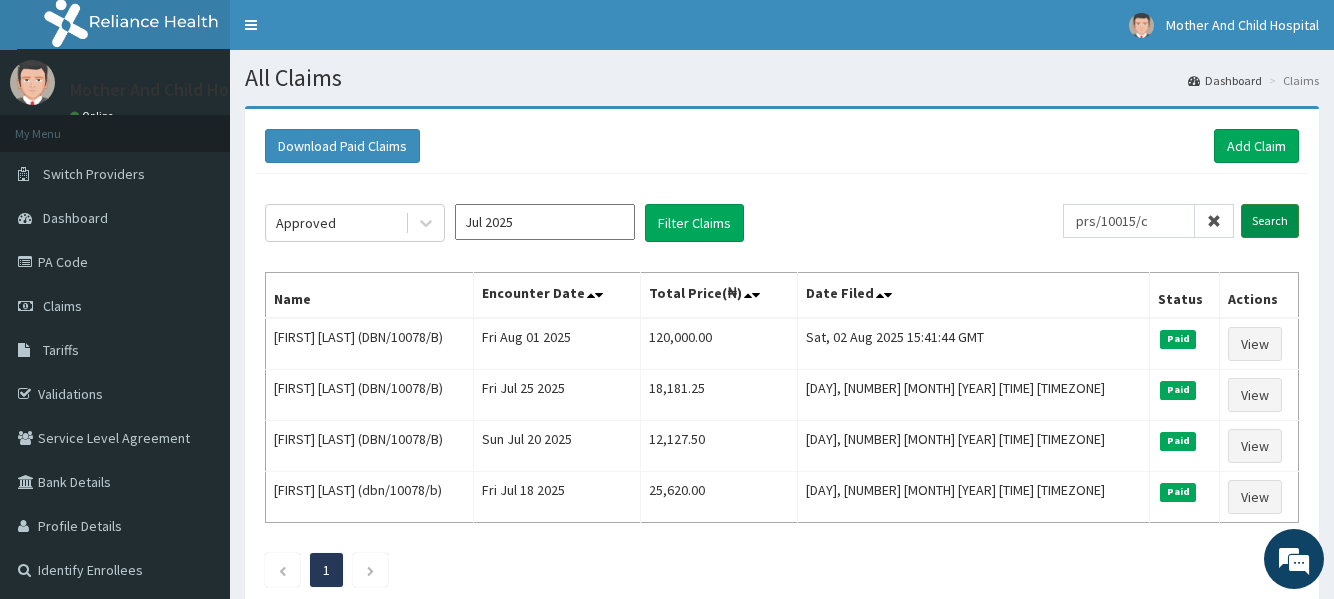 click on "Search" at bounding box center (1270, 221) 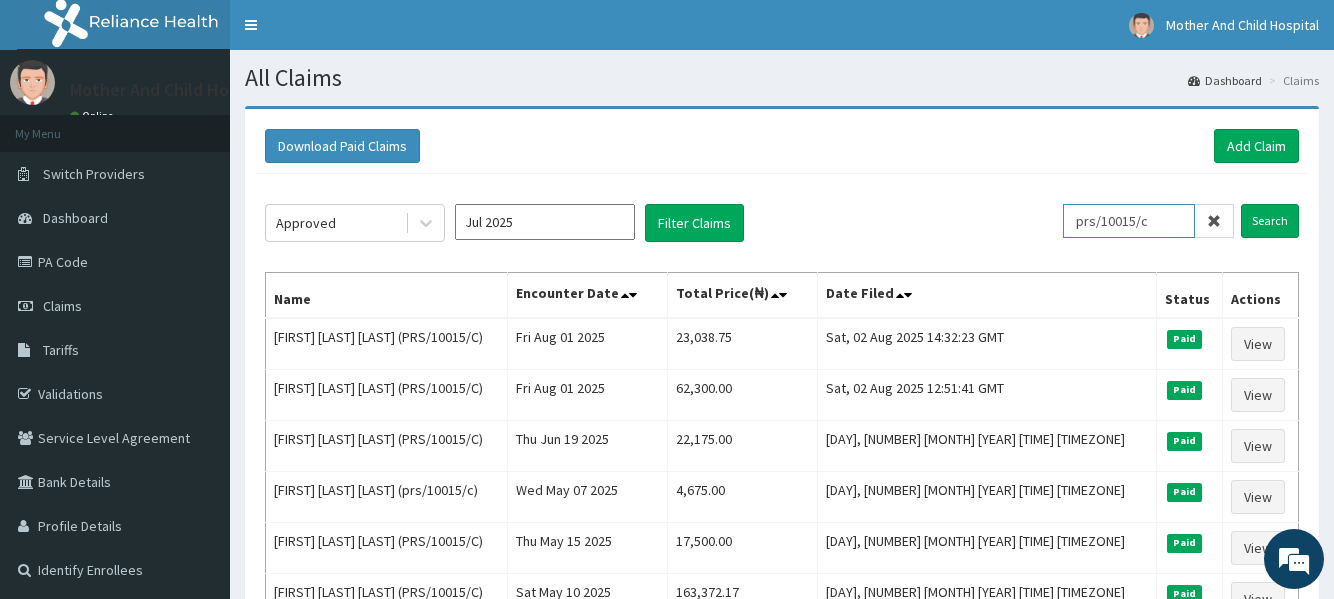 drag, startPoint x: 1168, startPoint y: 216, endPoint x: 1079, endPoint y: 218, distance: 89.02247 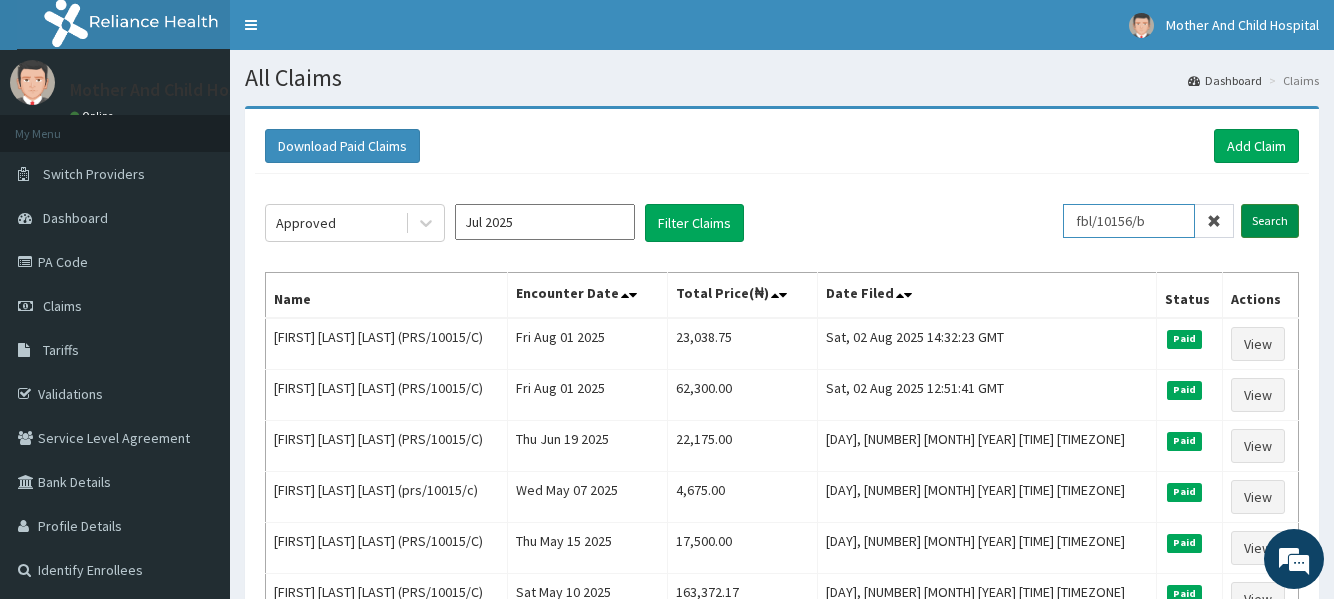 type on "fbl/10156/b" 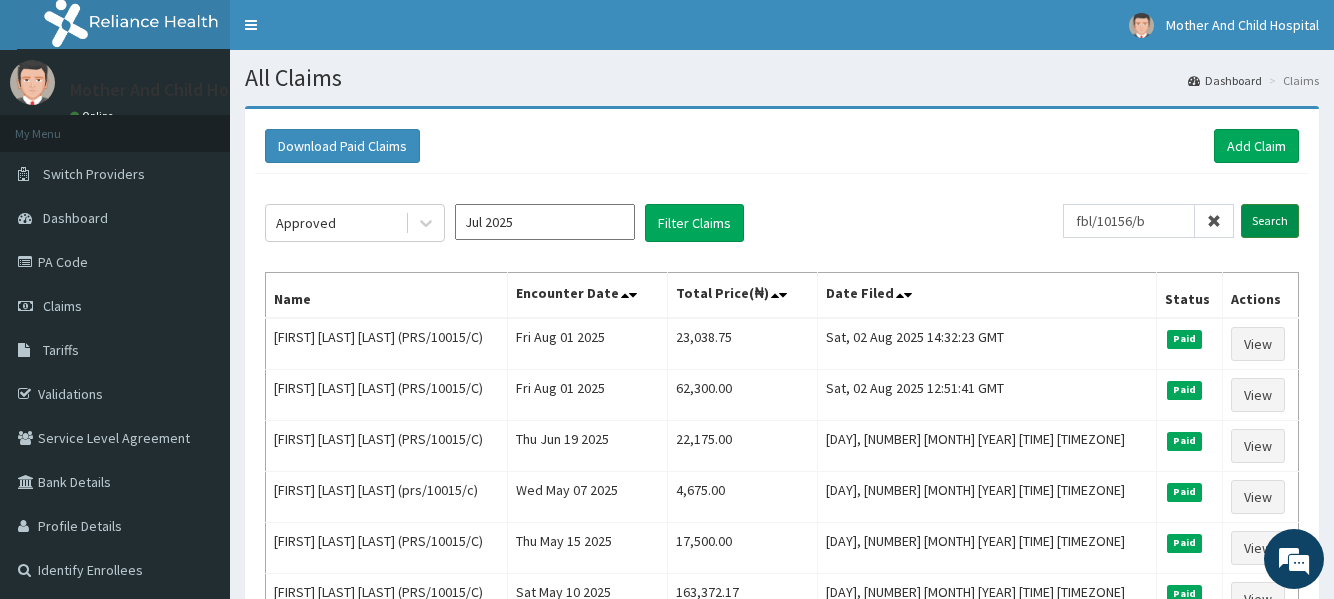 click on "Search" at bounding box center (1270, 221) 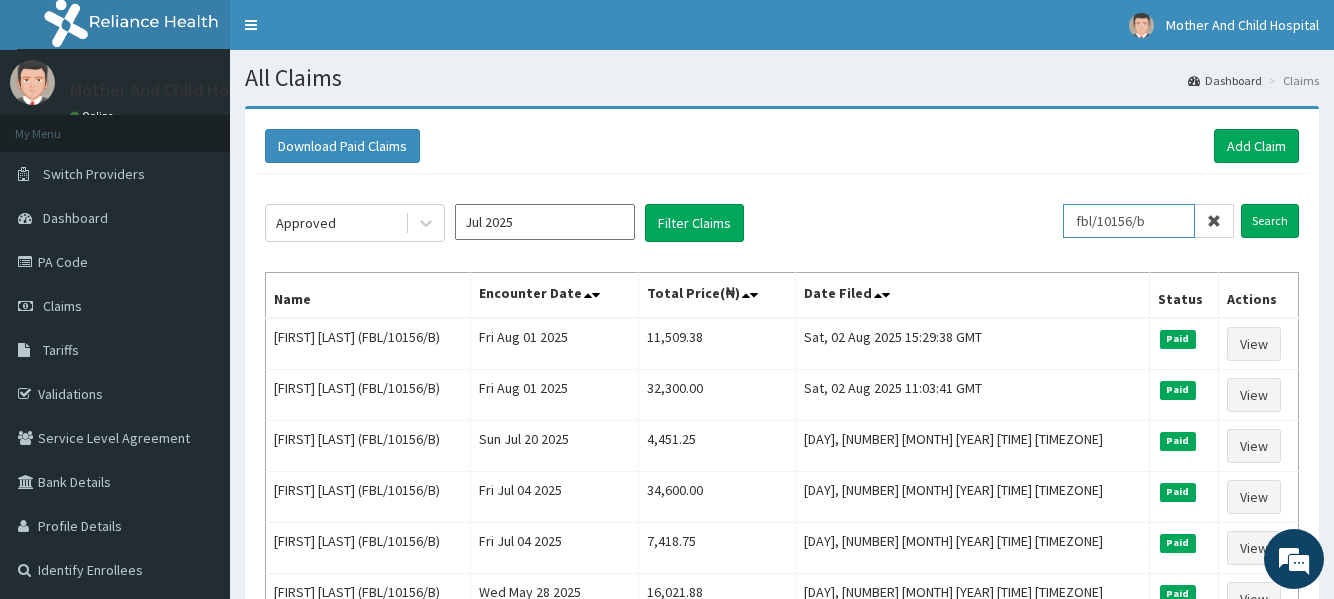 drag, startPoint x: 1168, startPoint y: 224, endPoint x: 1060, endPoint y: 229, distance: 108.11568 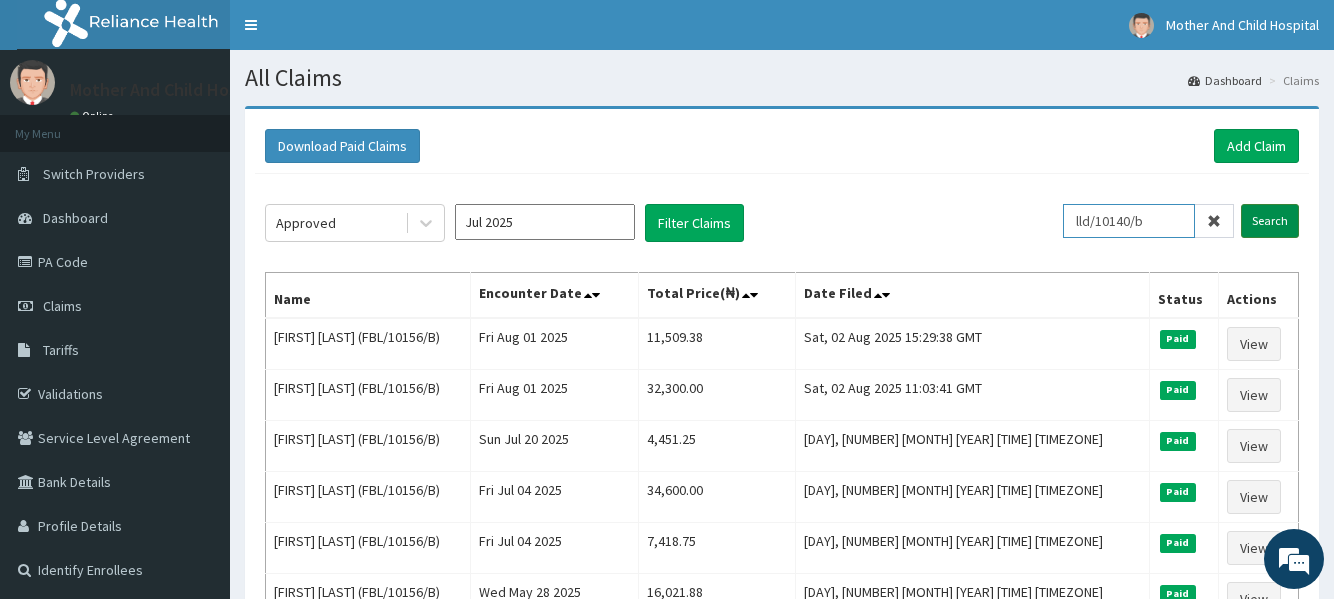 type on "lld/10140/b" 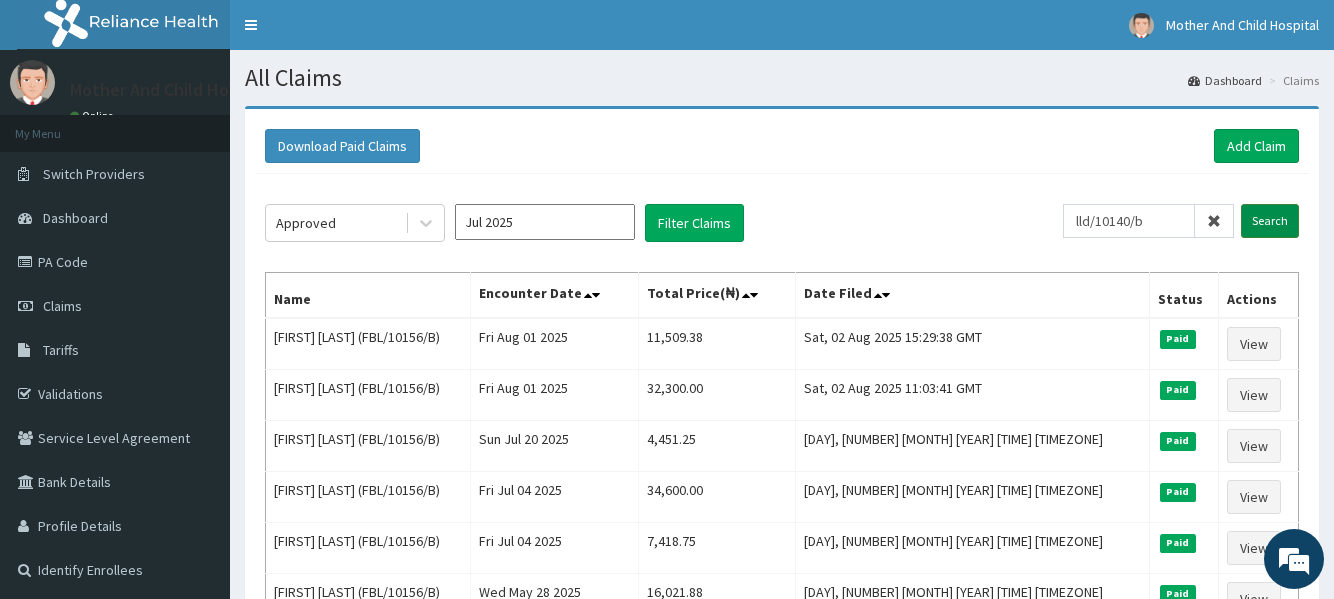 click on "Search" at bounding box center (1270, 221) 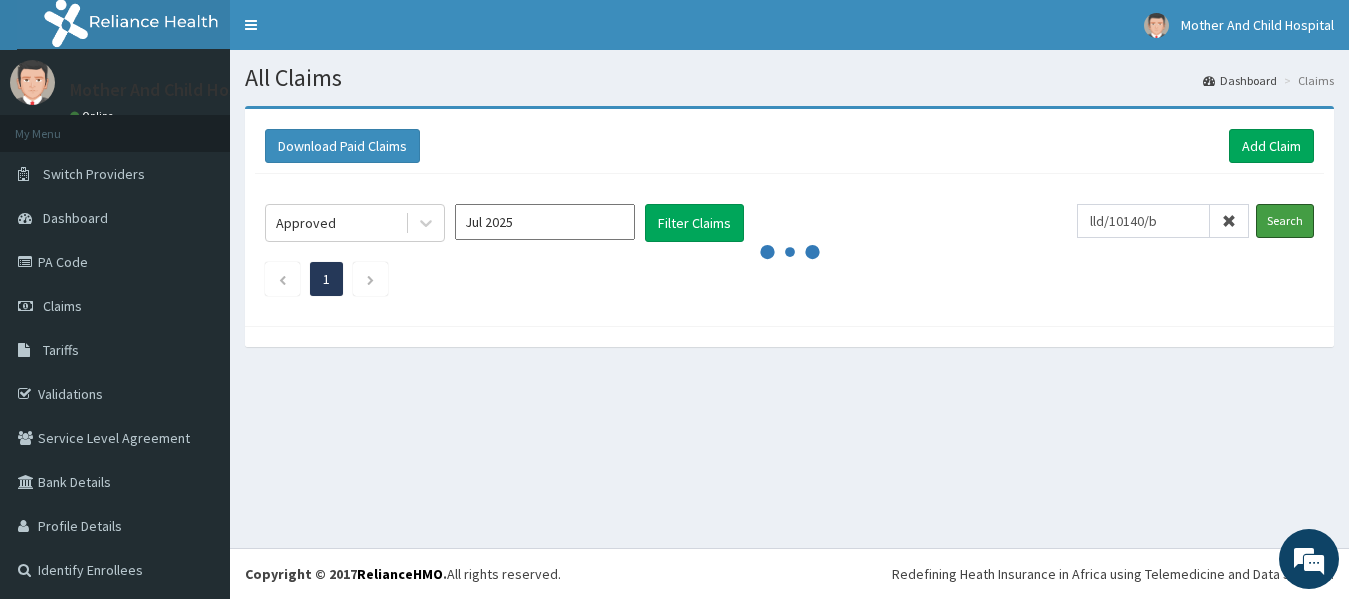 scroll, scrollTop: 3, scrollLeft: 0, axis: vertical 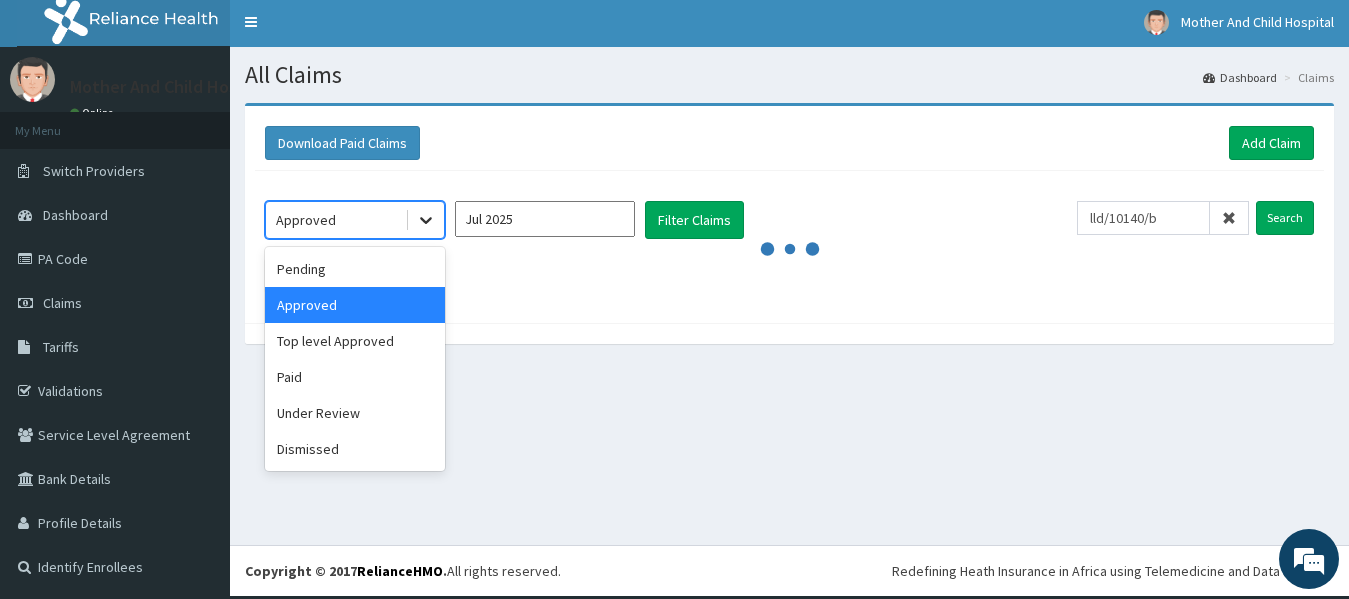 click 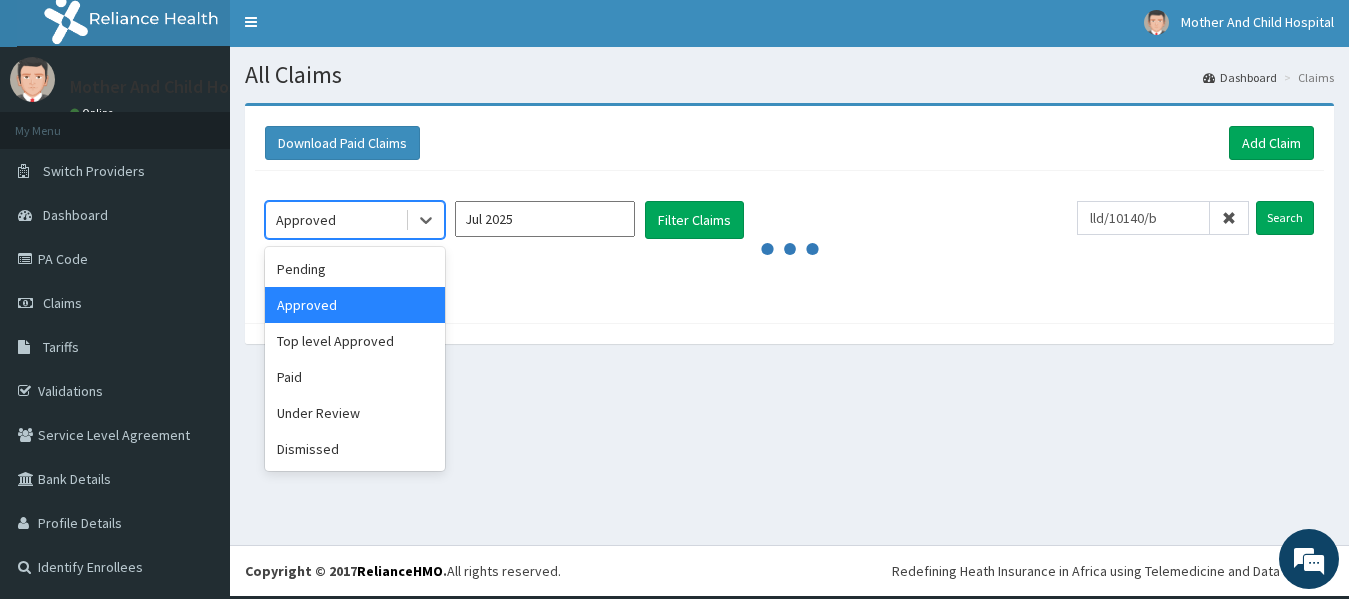 click on "Approved" at bounding box center [355, 305] 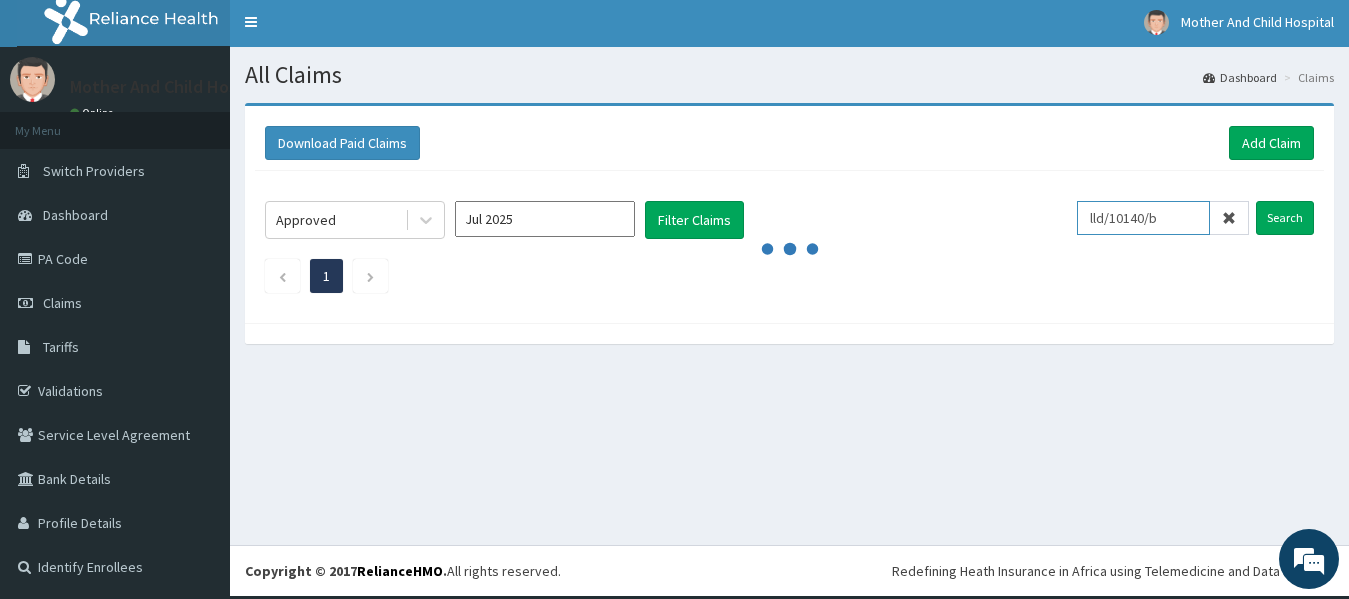 drag, startPoint x: 1170, startPoint y: 215, endPoint x: 1062, endPoint y: 220, distance: 108.11568 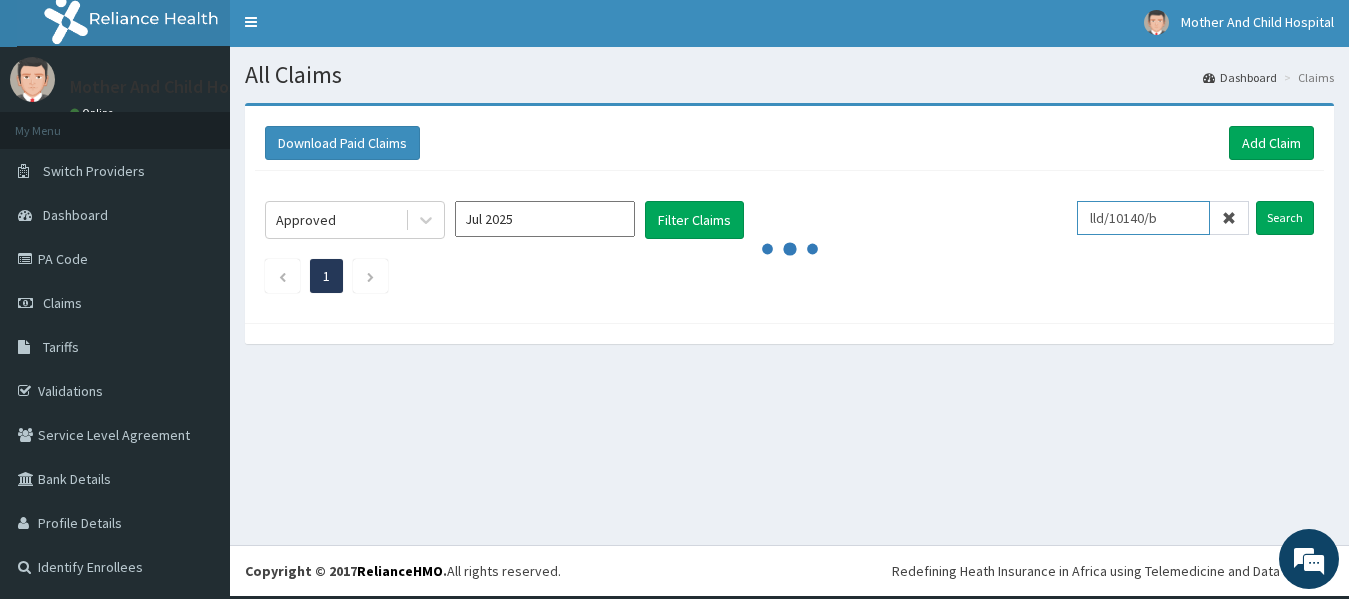 click on "Approved Jul [YEAR] Filter Claims lld/10140/b Search" at bounding box center [789, 220] 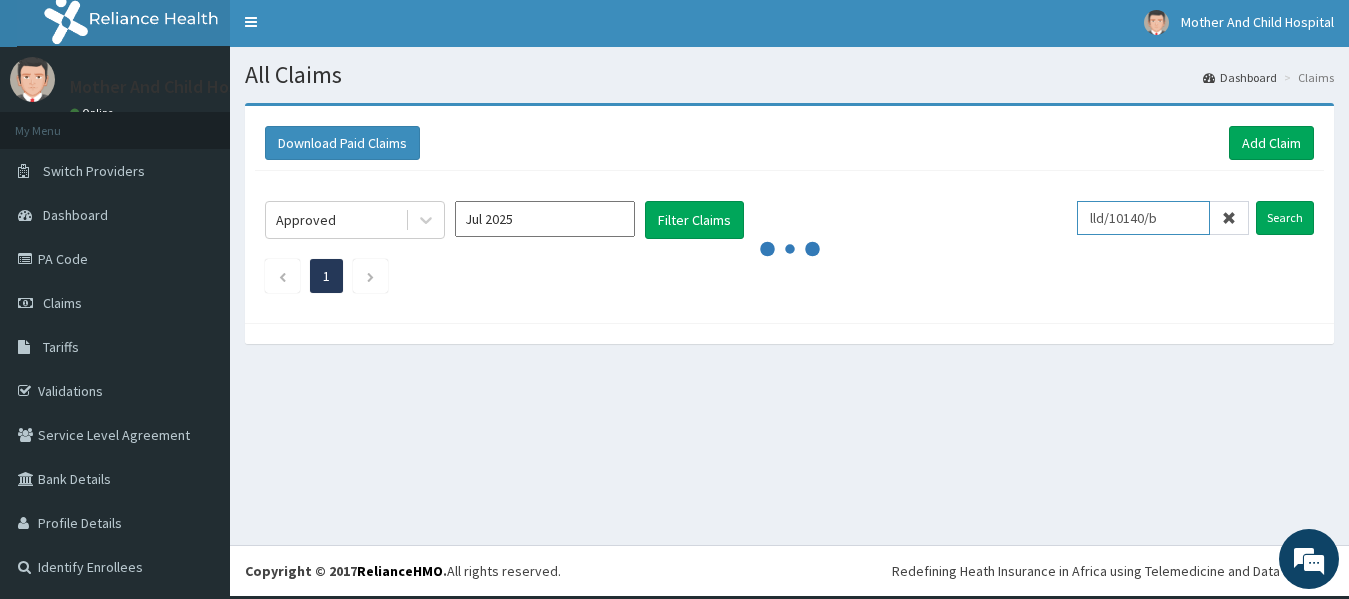 type 